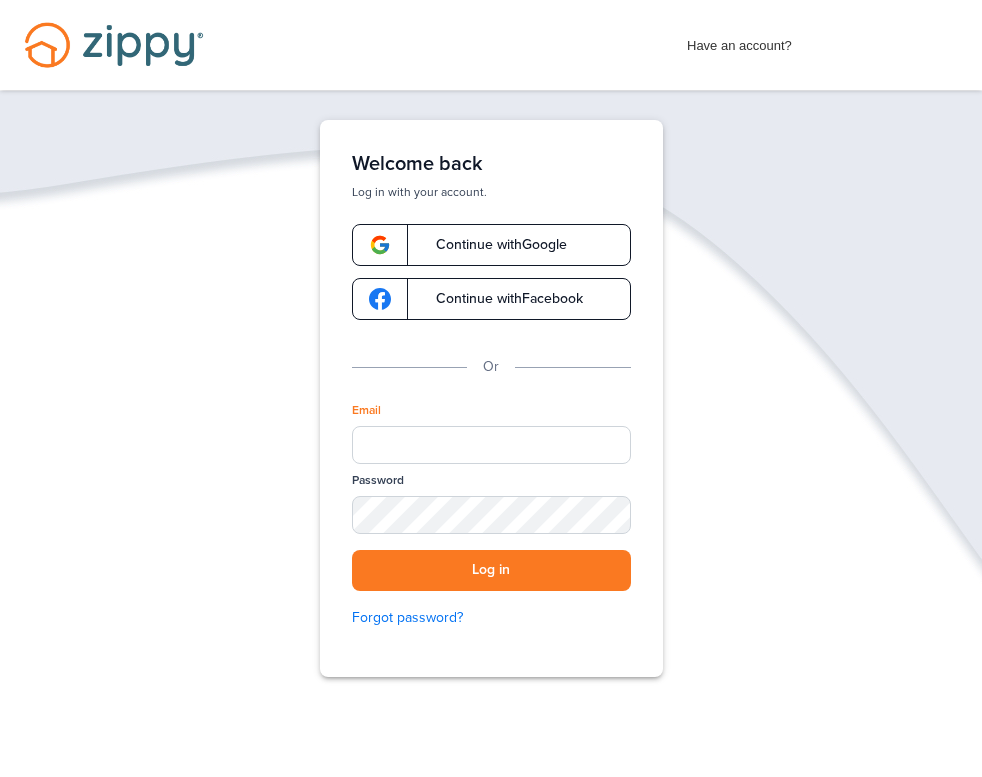 scroll, scrollTop: 0, scrollLeft: 0, axis: both 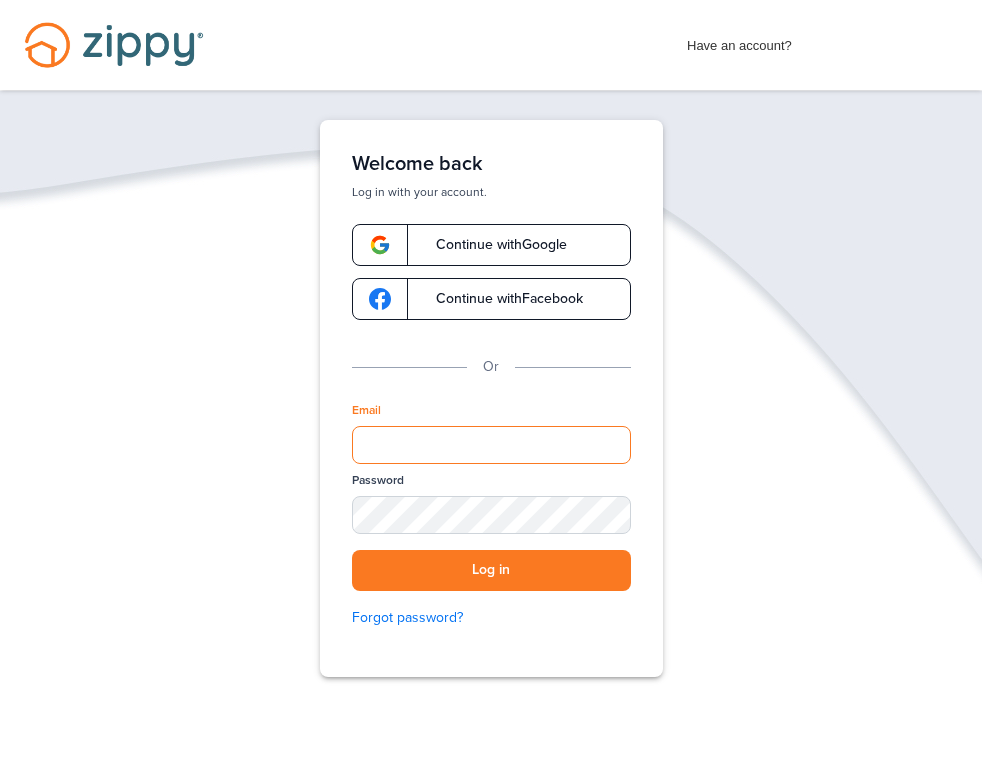 type on "**********" 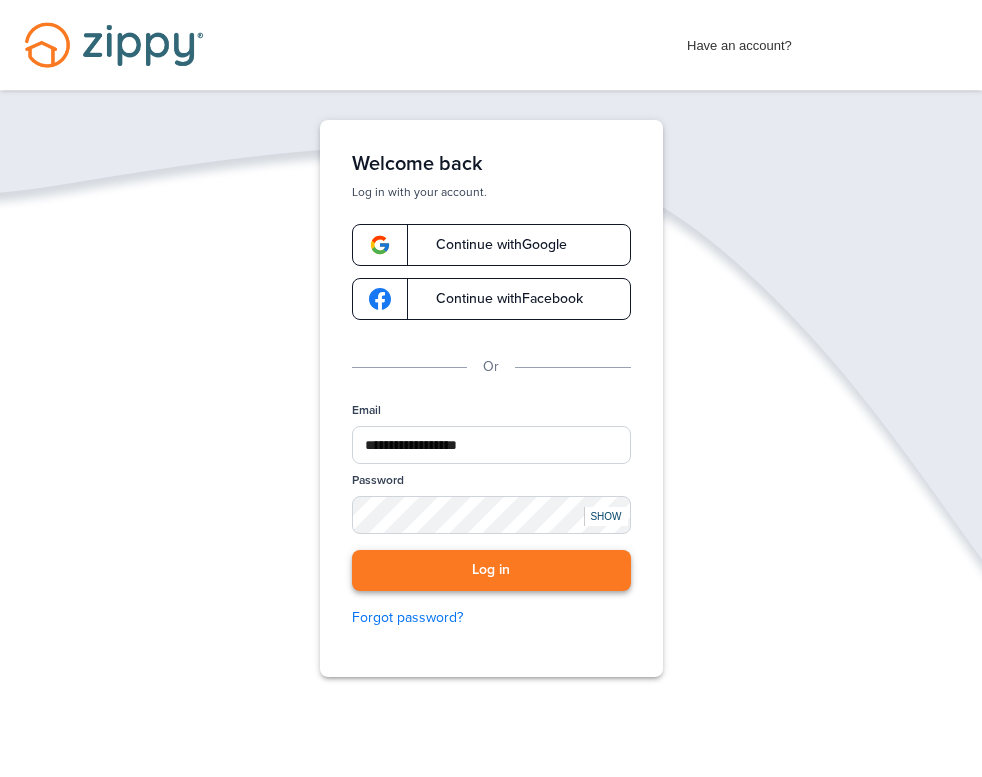 click on "Log in" at bounding box center [491, 570] 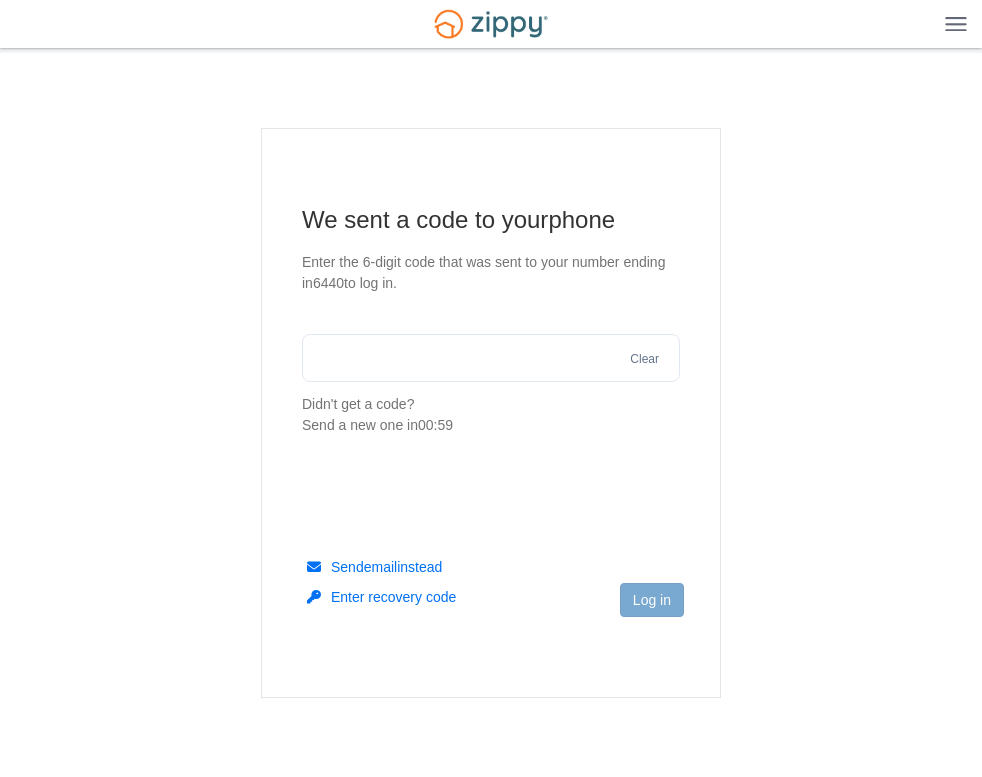 scroll, scrollTop: 0, scrollLeft: 0, axis: both 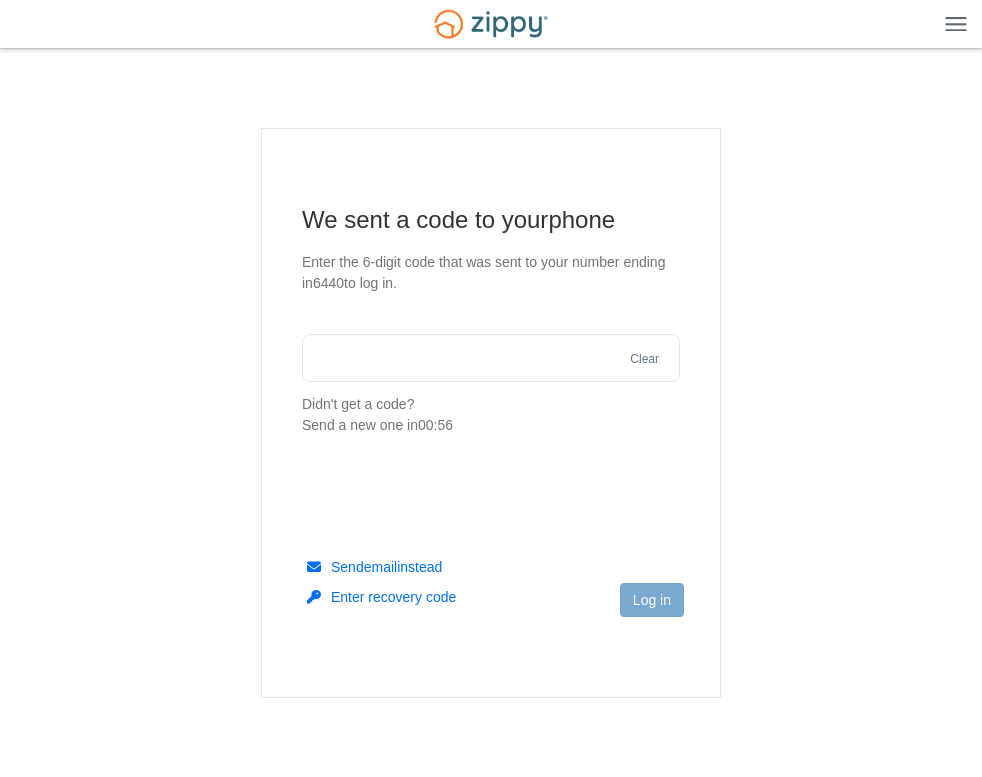 type on "**" 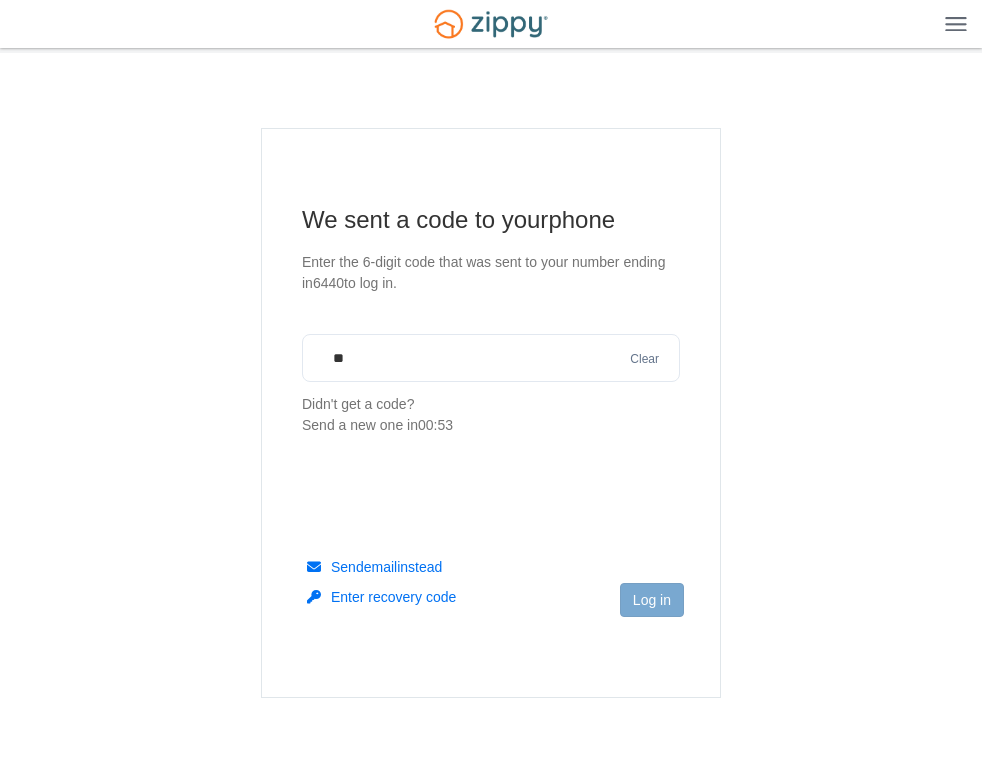drag, startPoint x: 489, startPoint y: 359, endPoint x: 165, endPoint y: 340, distance: 324.5566 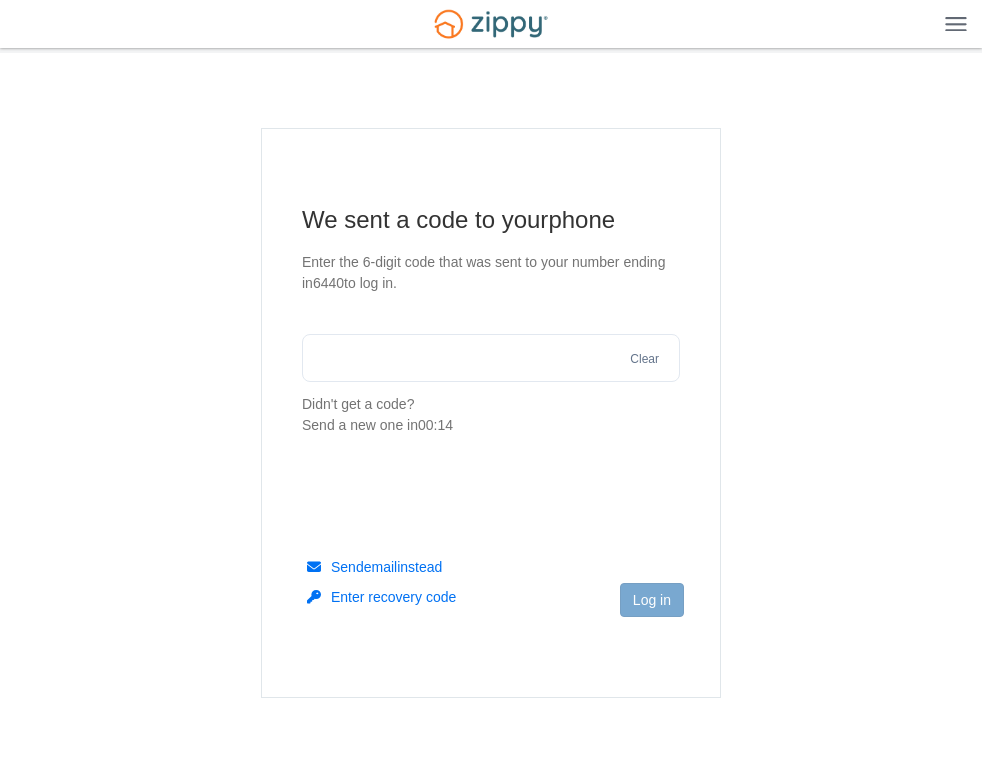 click on "We sent a code to your  phone Enter the 6-digit code that was   sent to your number ending in  6440  to log in. Clear Didn't get a code?   Send a new one in  00:14 Send  email  instead Enter recovery code Log in" at bounding box center (491, 413) 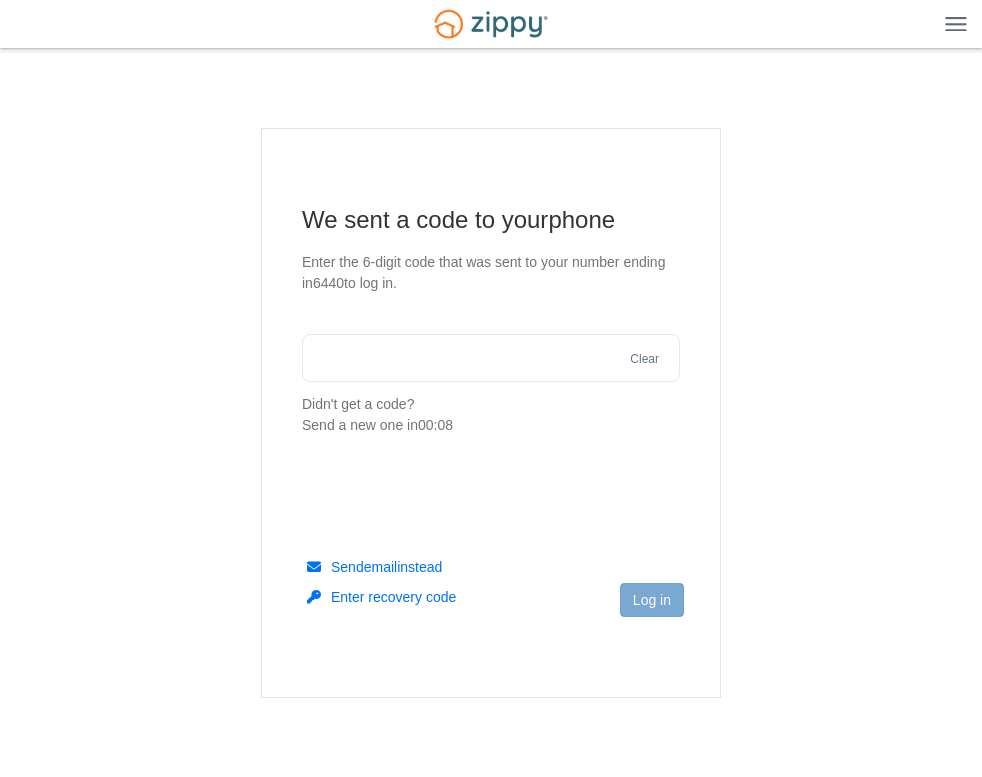 click at bounding box center (491, 358) 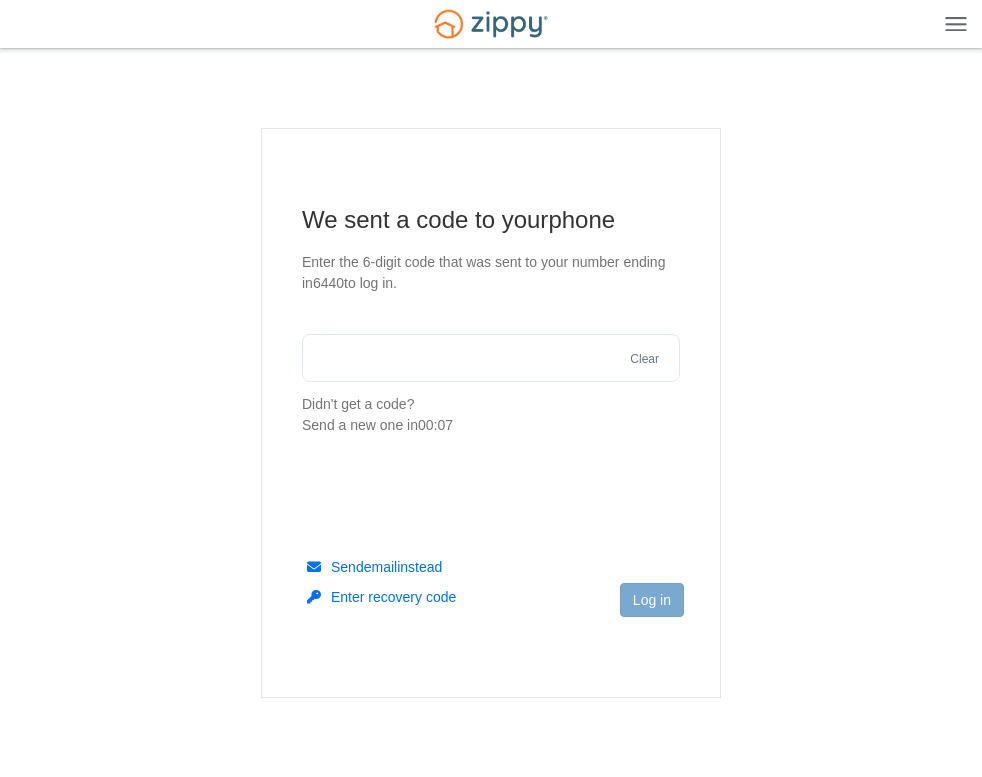 paste on "******" 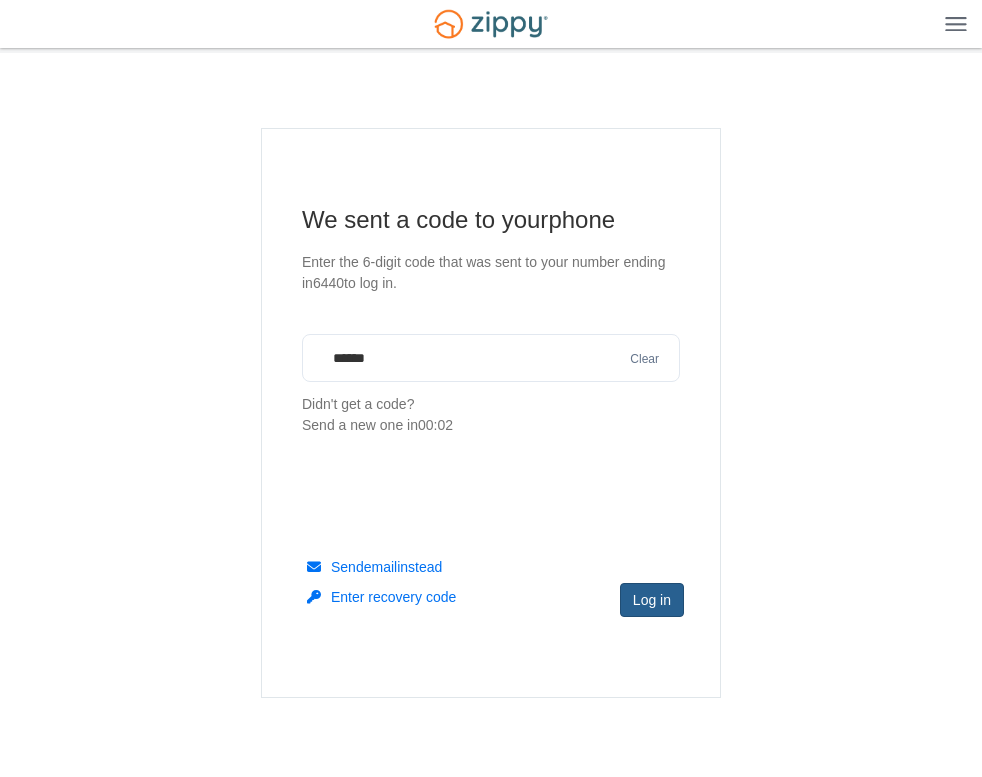 type on "******" 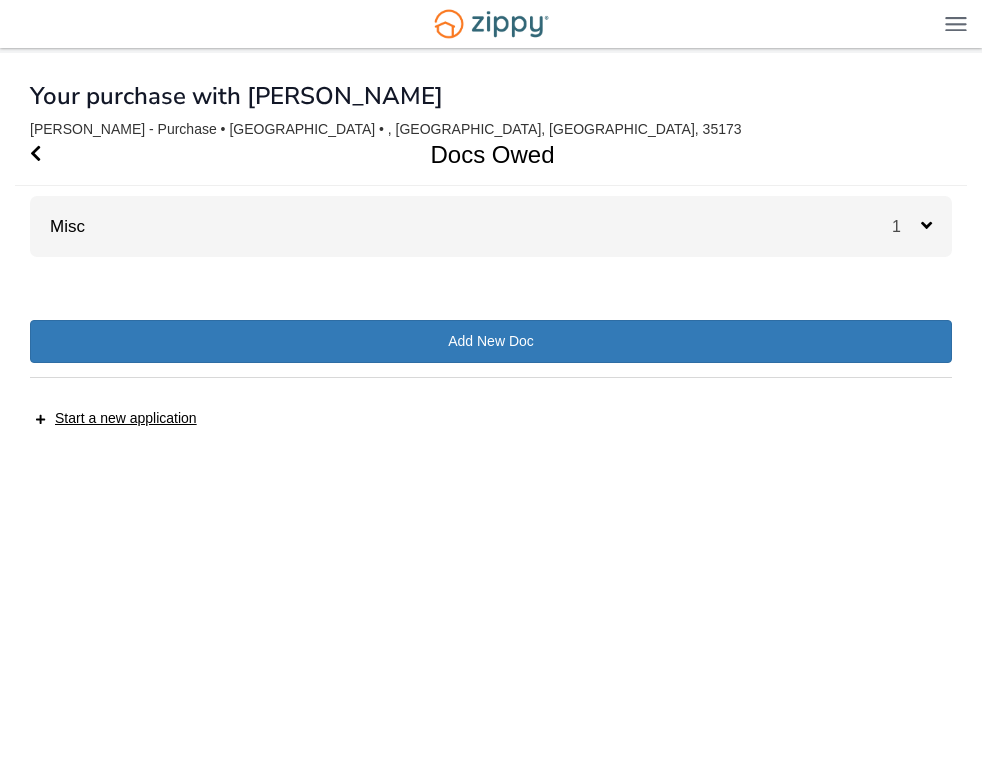click at bounding box center [926, 225] 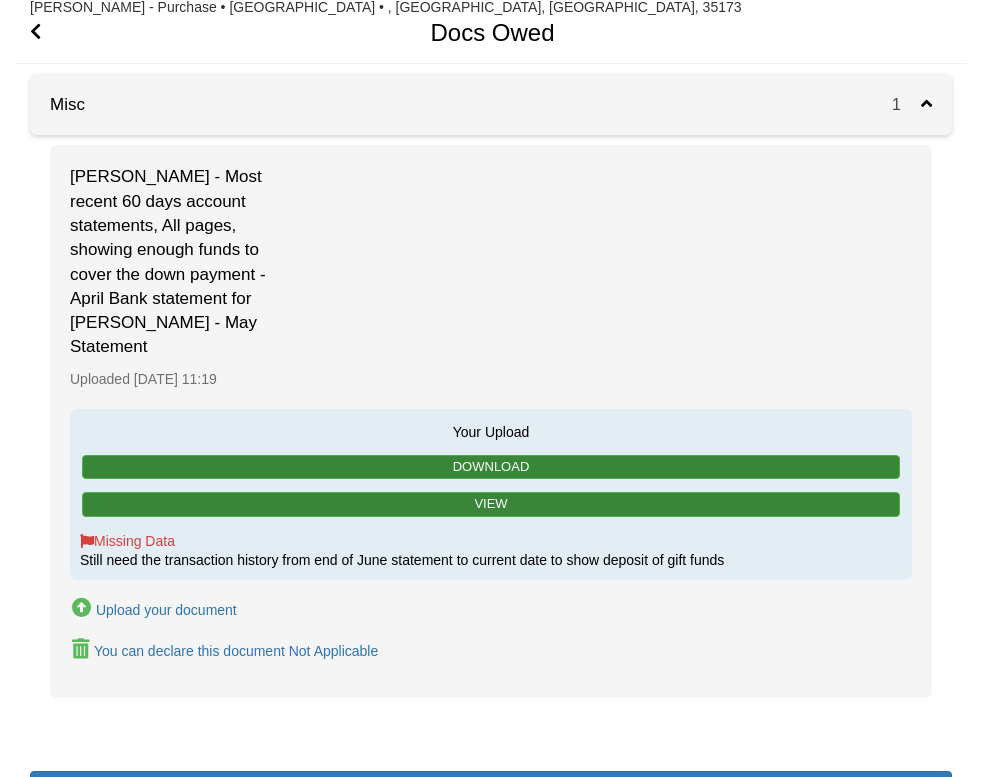 scroll, scrollTop: 144, scrollLeft: 0, axis: vertical 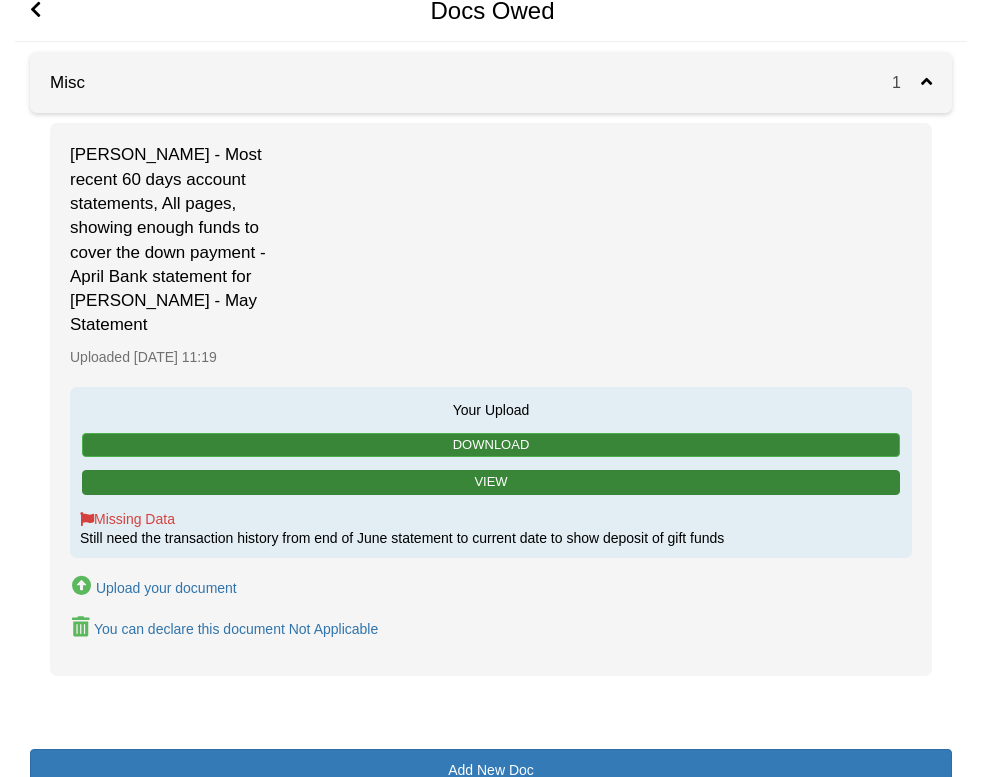 click on "View" at bounding box center [491, 482] 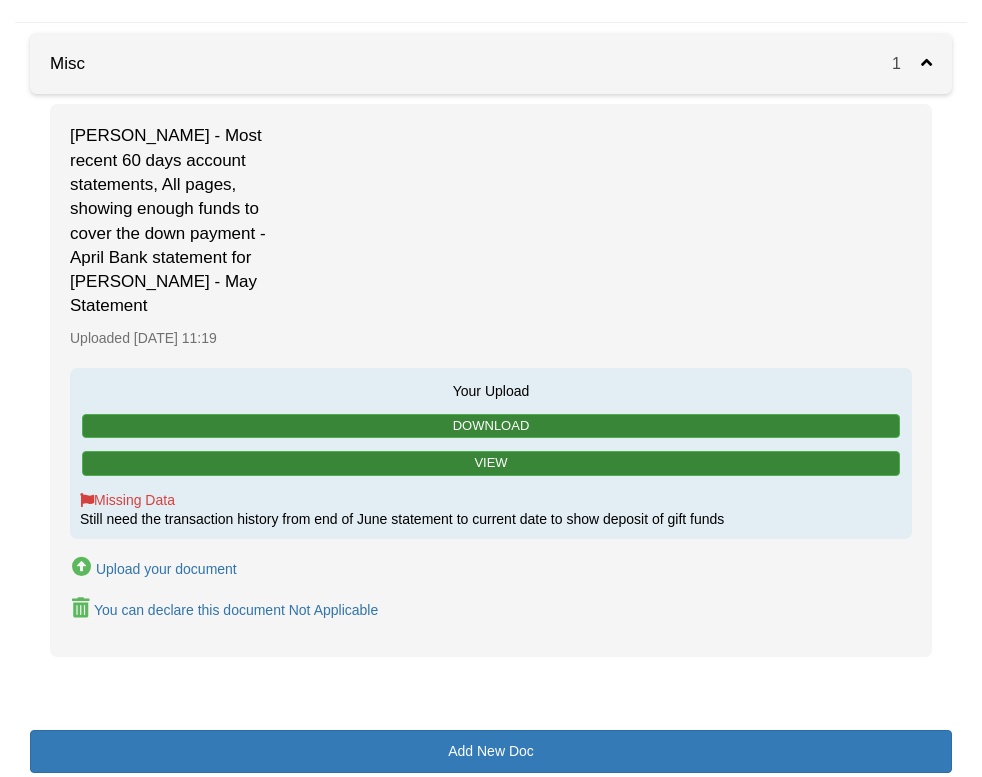 scroll, scrollTop: 163, scrollLeft: 0, axis: vertical 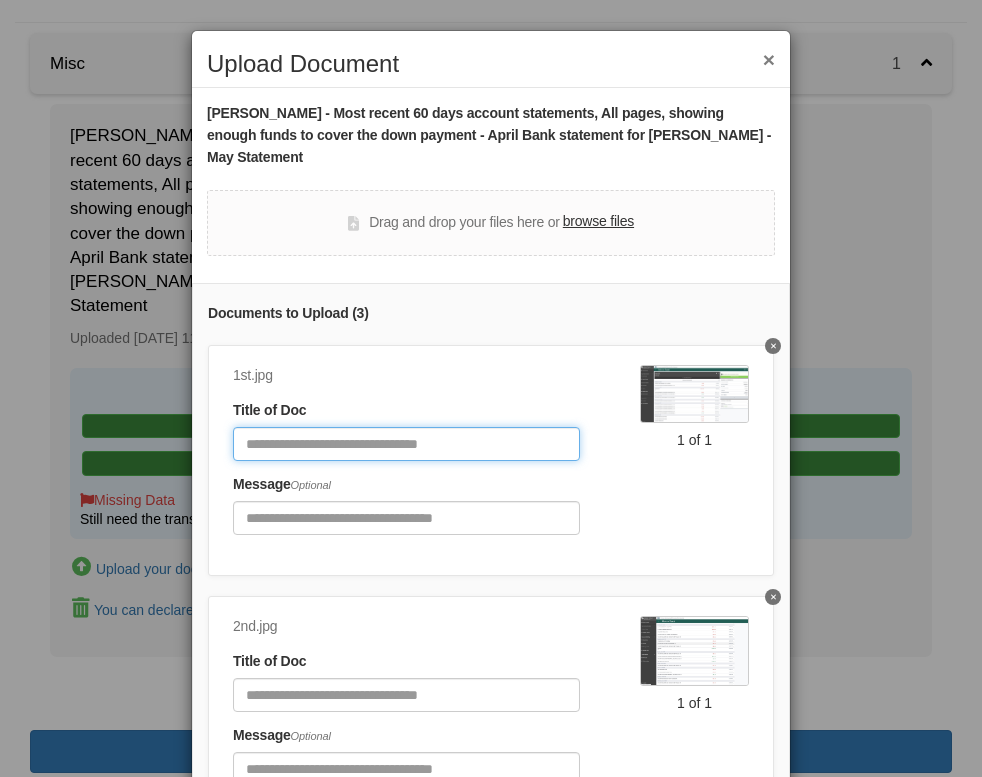 click 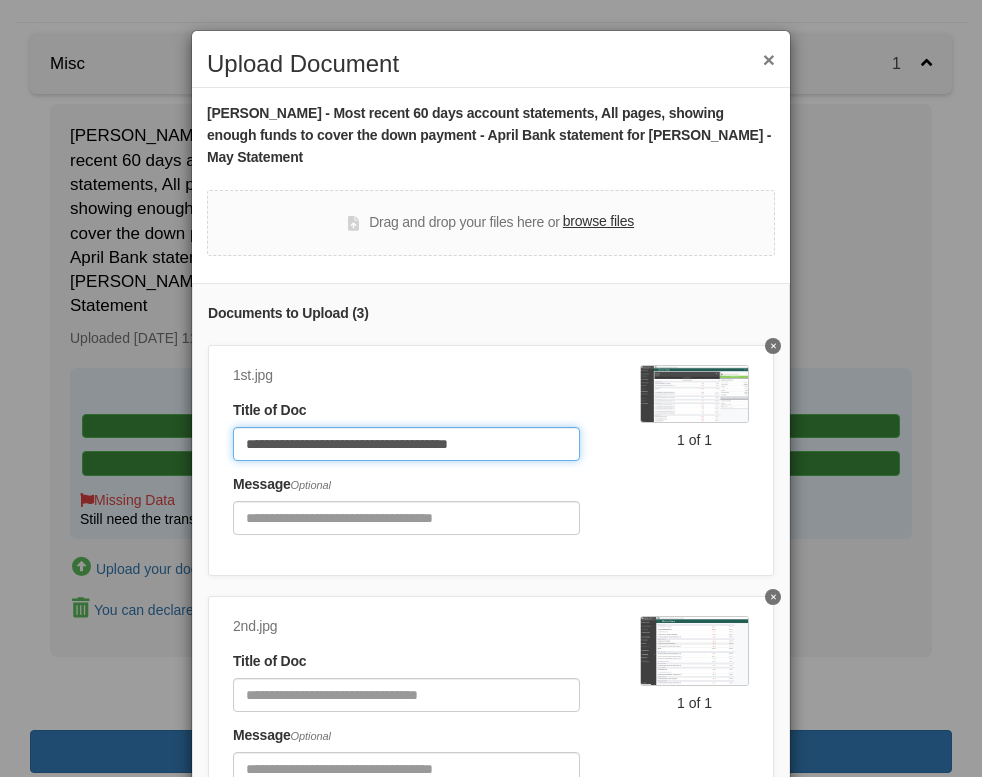 click on "**********" 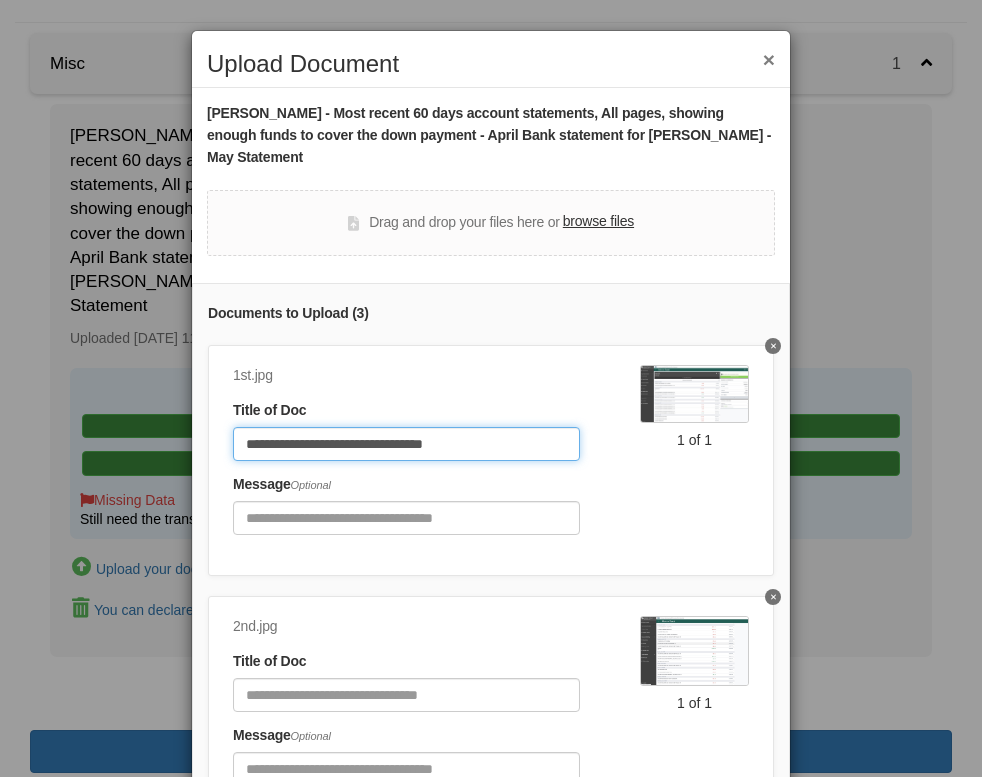 click on "**********" 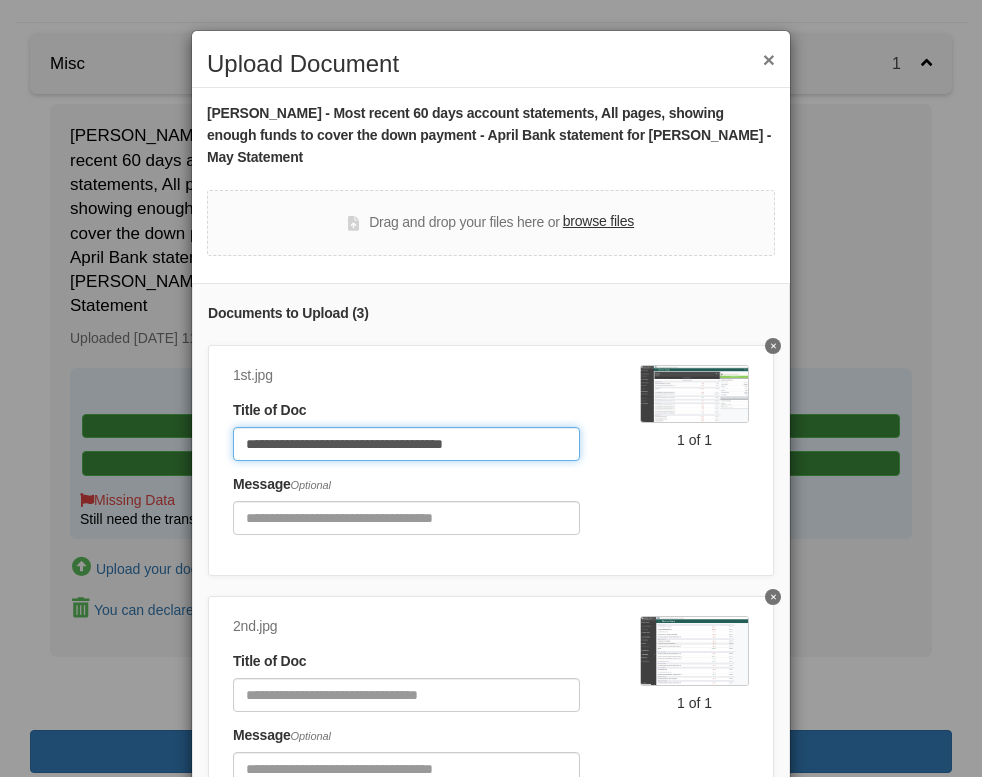 drag, startPoint x: 518, startPoint y: 437, endPoint x: 135, endPoint y: 419, distance: 383.42273 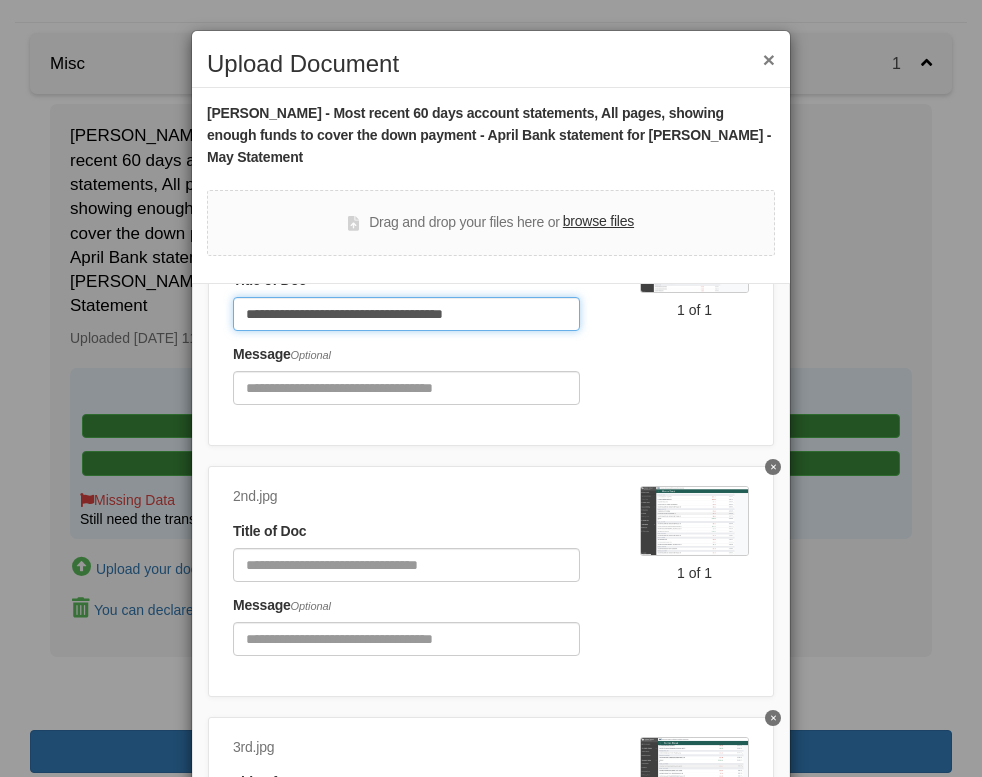 type on "**********" 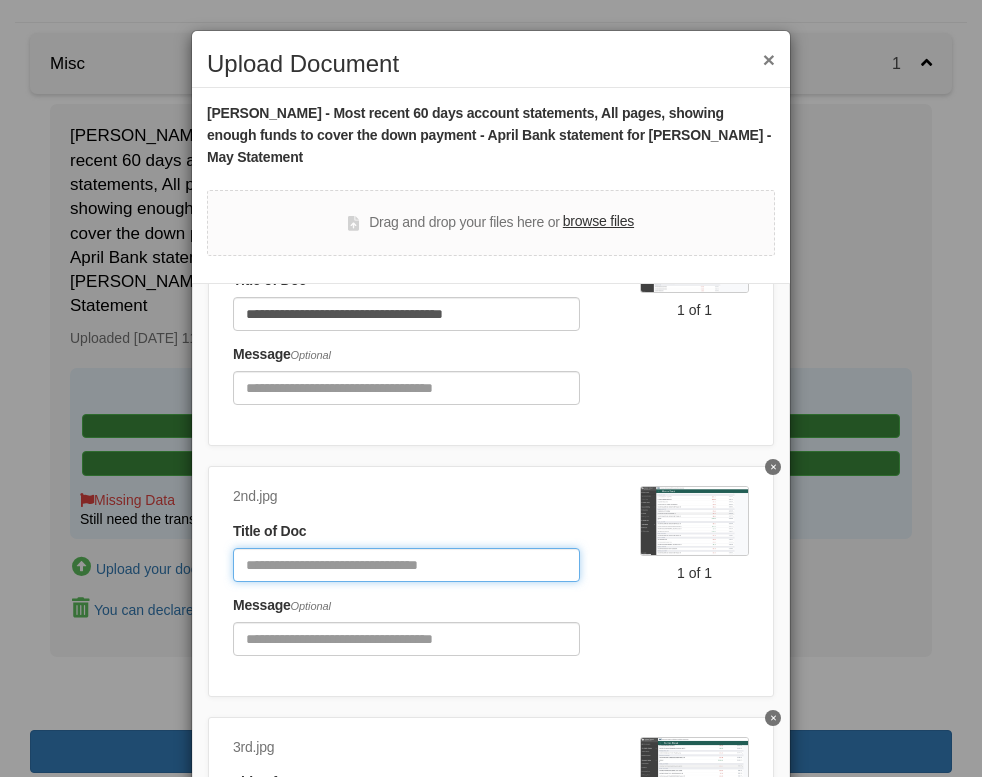 click 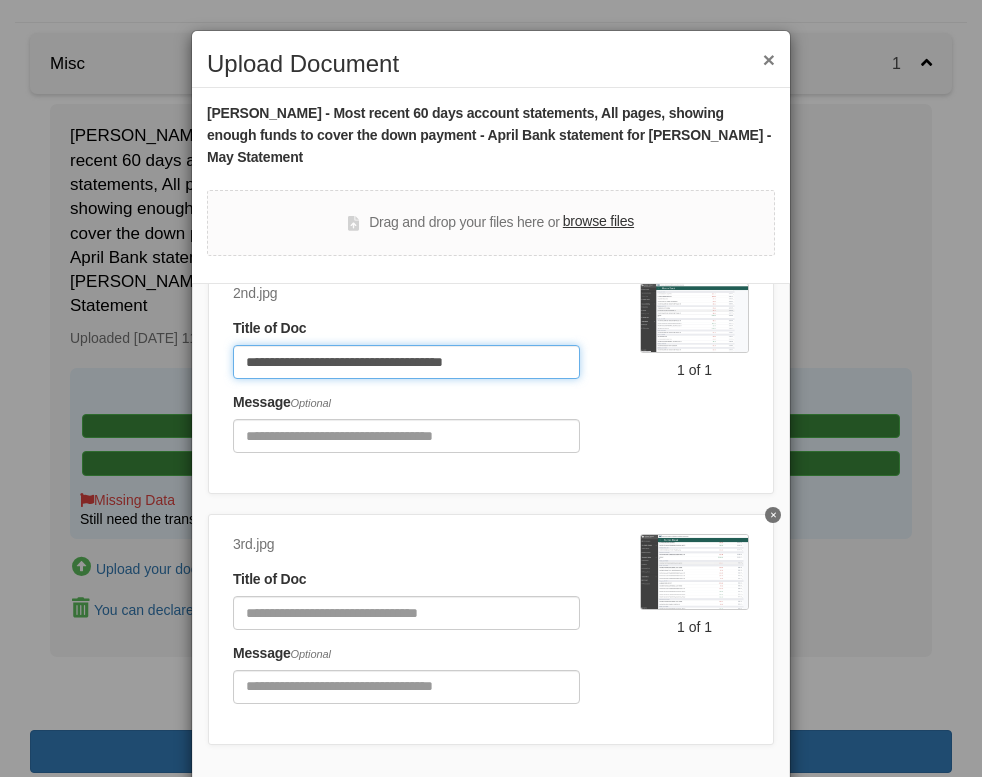 scroll, scrollTop: 337, scrollLeft: 0, axis: vertical 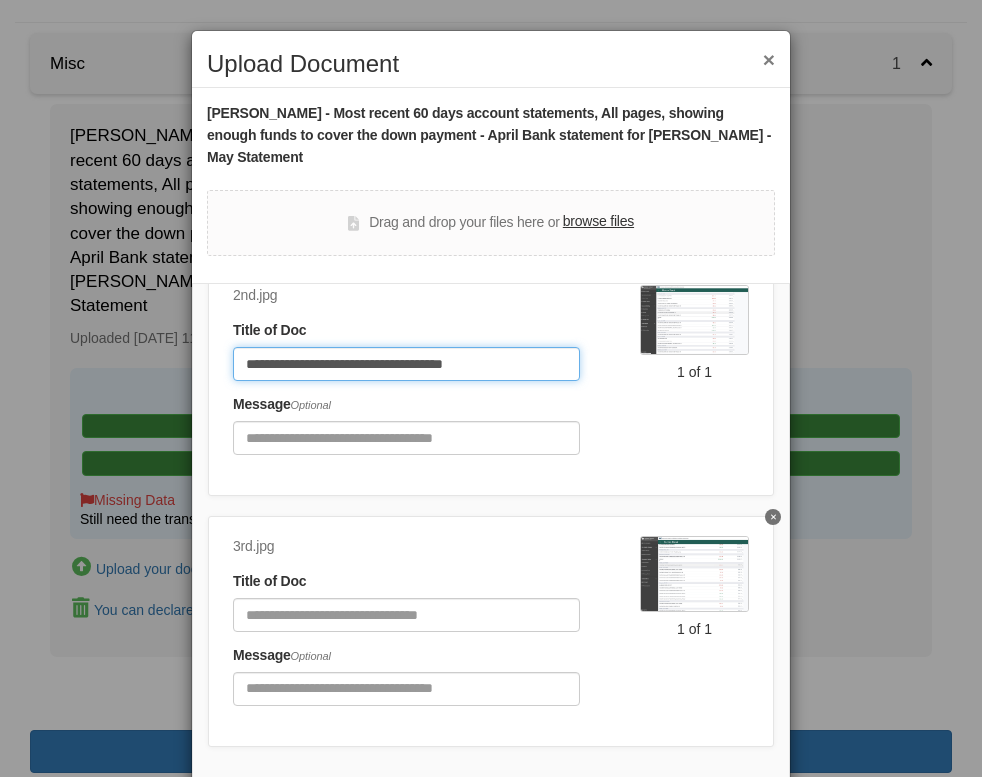 type on "**********" 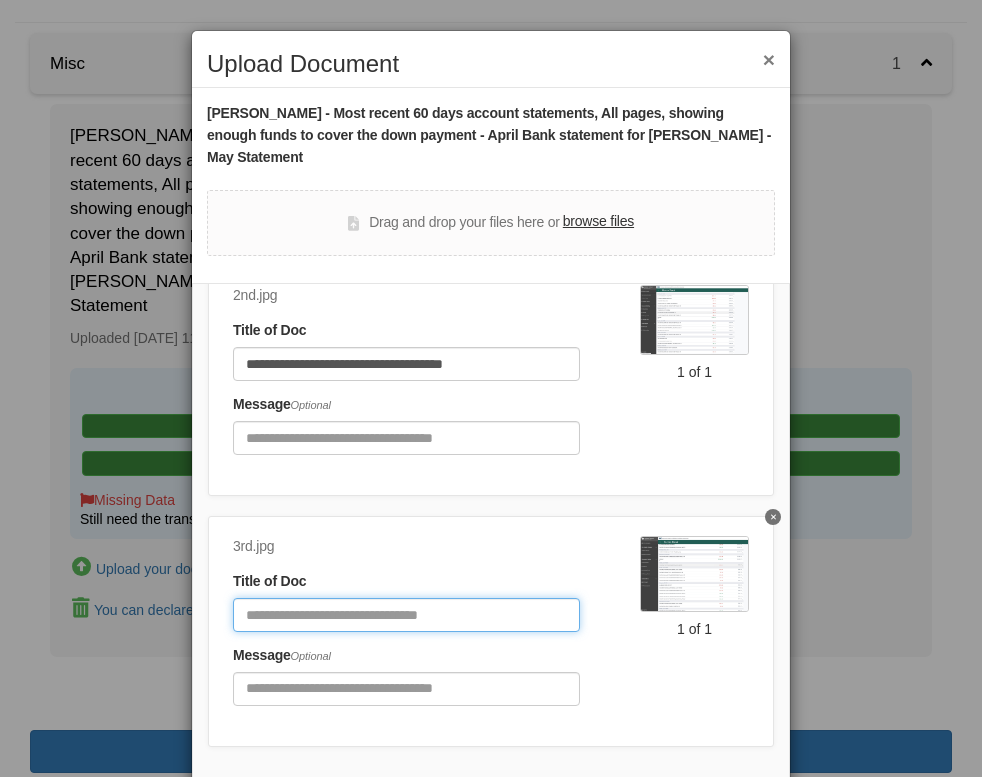 click 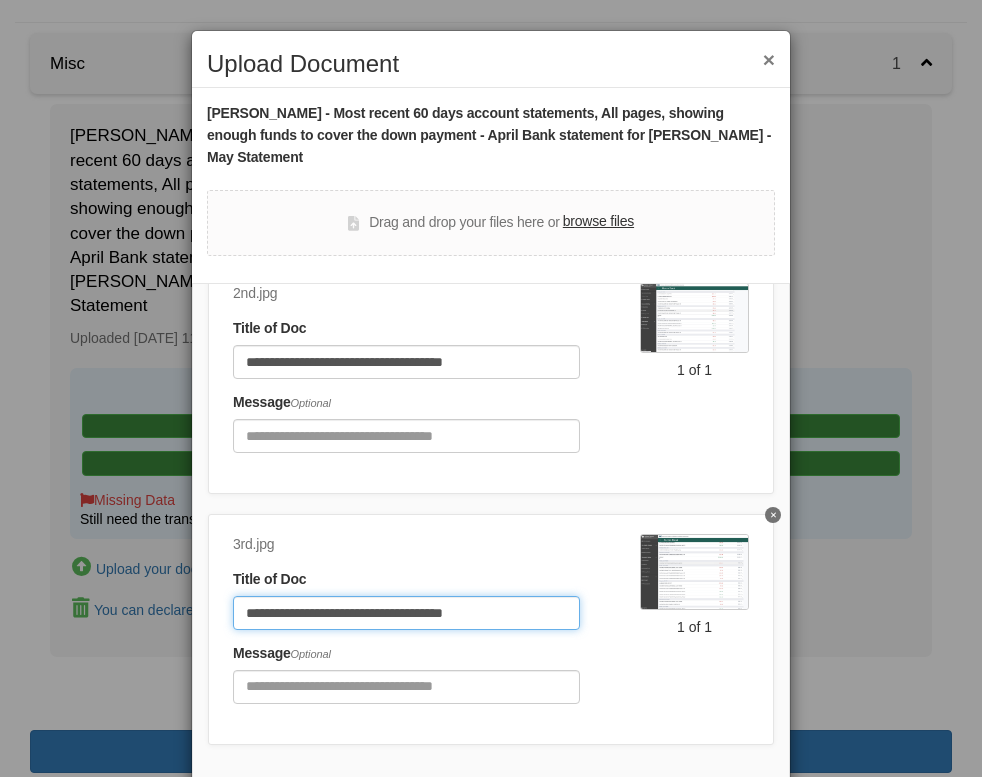 scroll, scrollTop: 337, scrollLeft: 0, axis: vertical 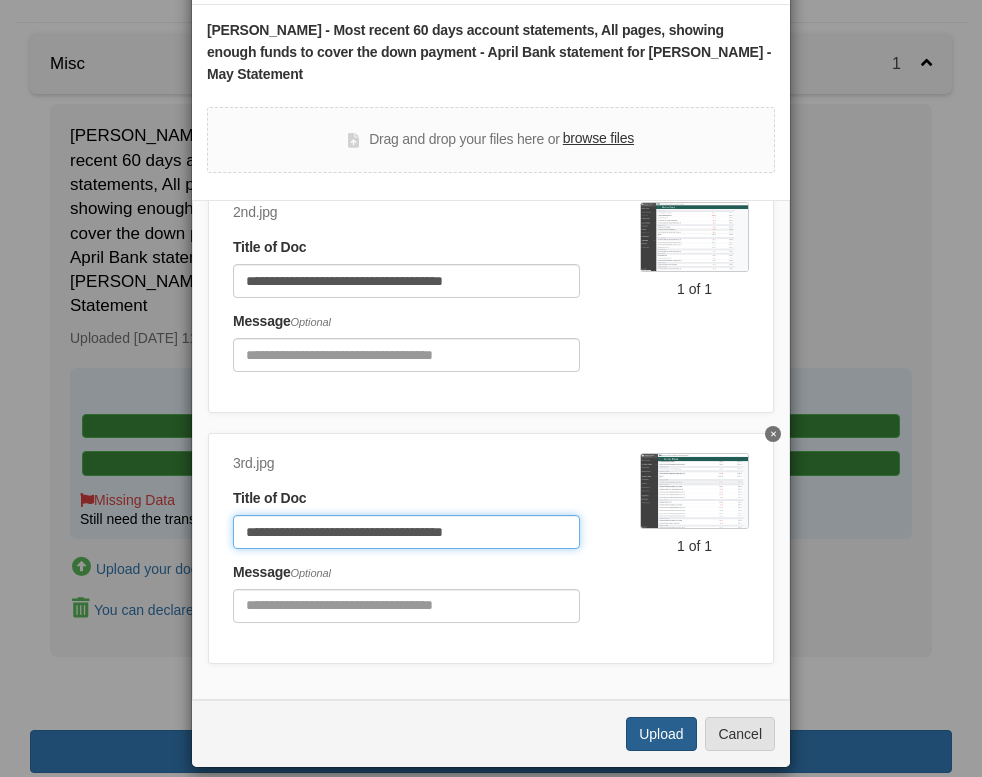 type on "**********" 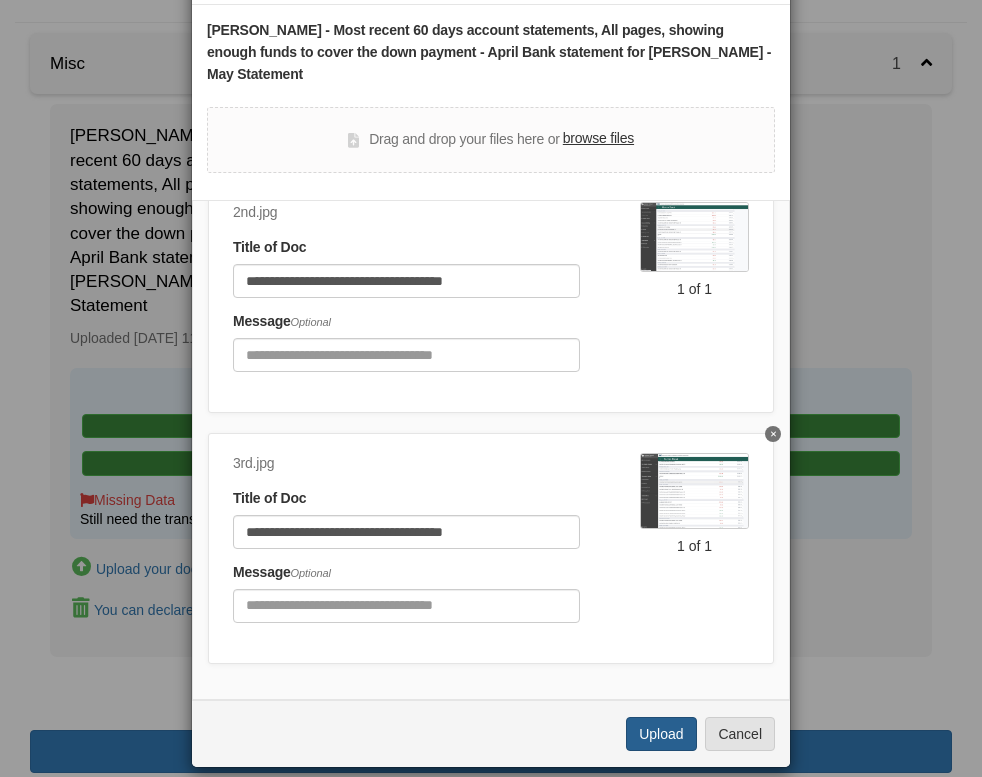 click on "Upload" at bounding box center [661, 734] 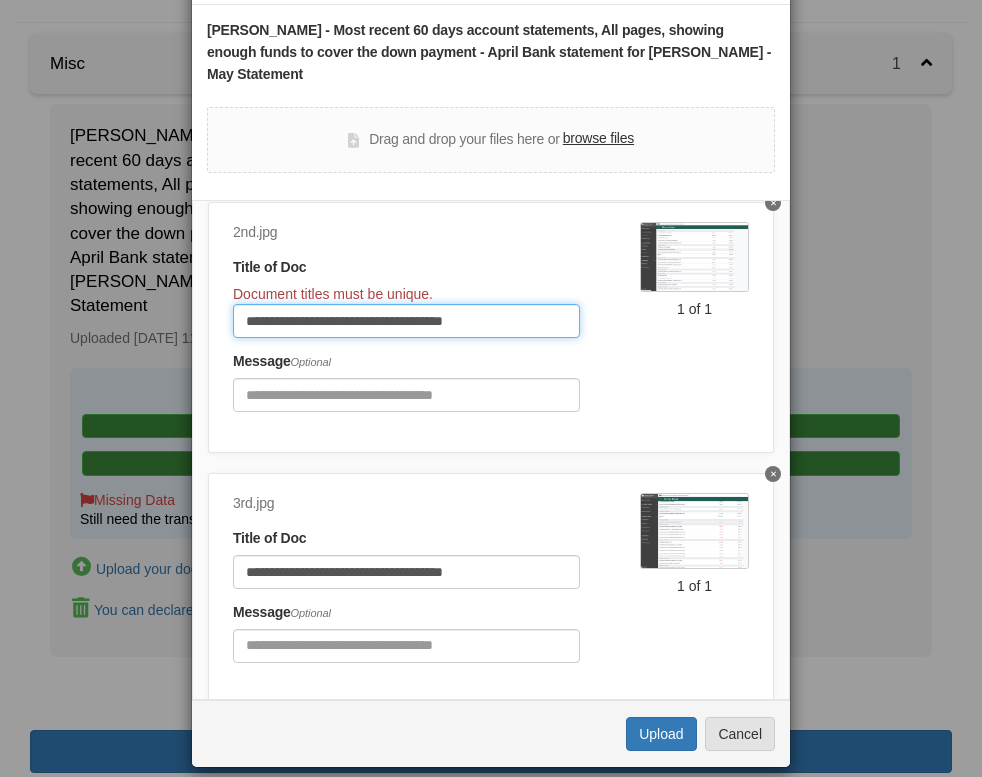 drag, startPoint x: 315, startPoint y: 317, endPoint x: 309, endPoint y: 329, distance: 13.416408 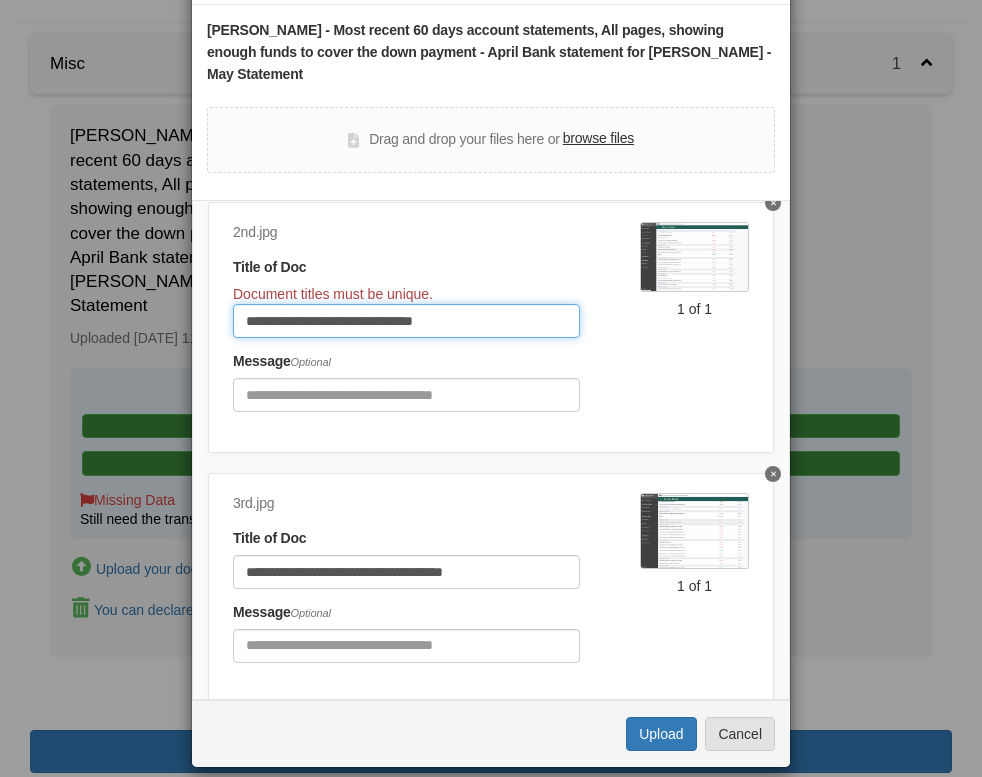 scroll, scrollTop: 335, scrollLeft: 0, axis: vertical 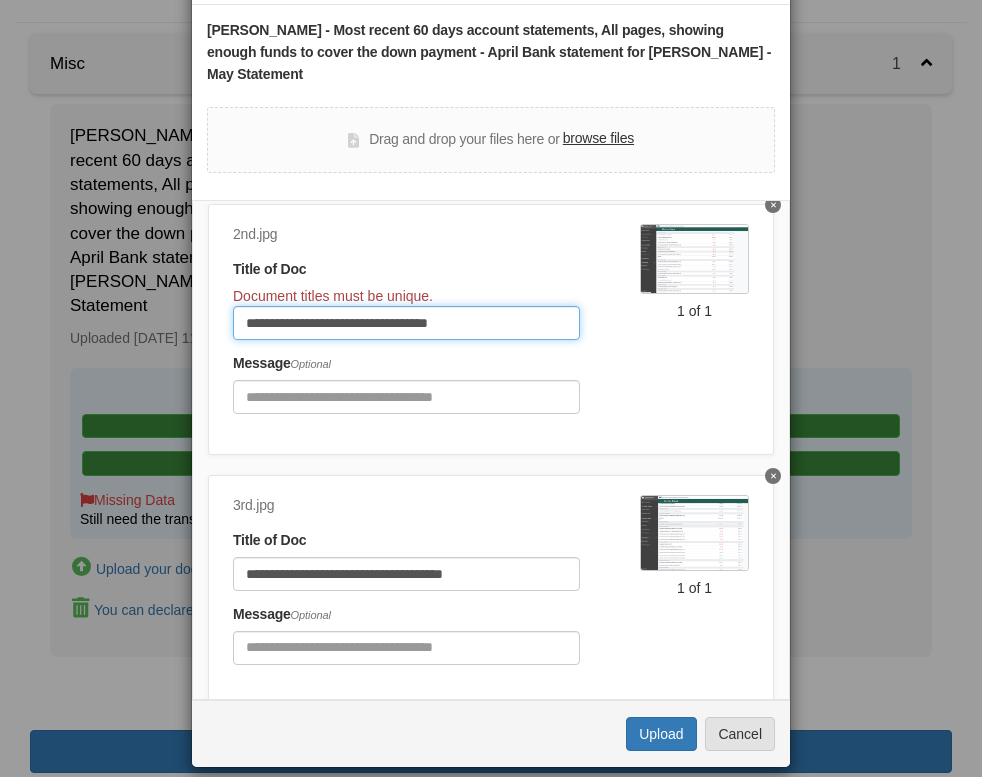 click on "**********" at bounding box center [406, 323] 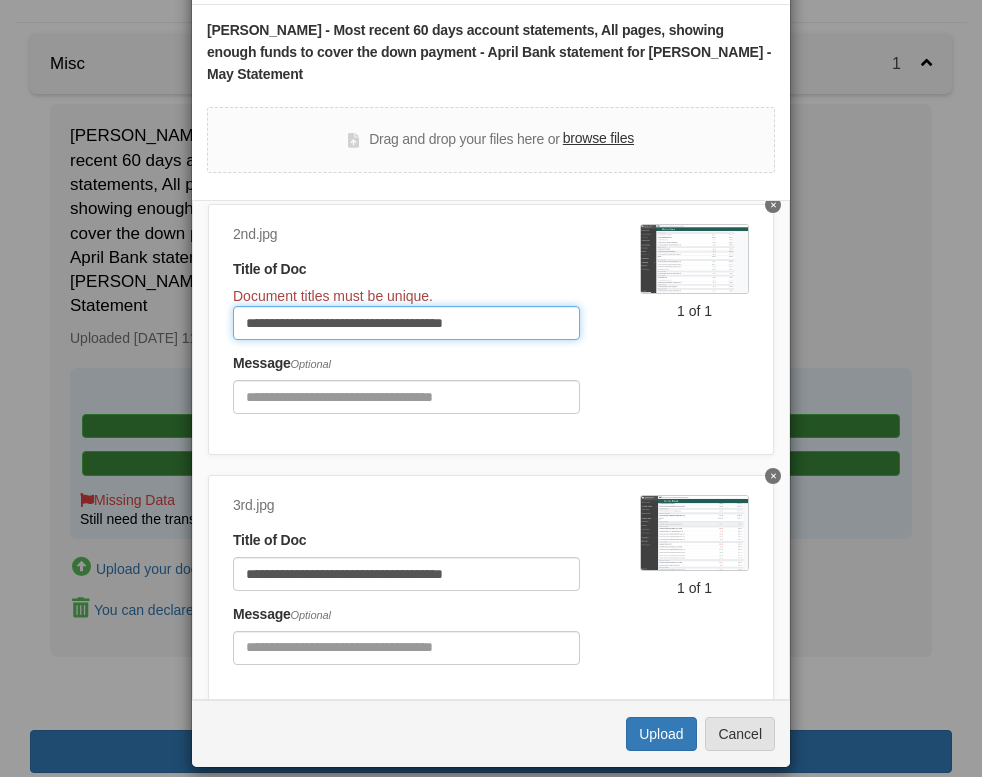 type on "**********" 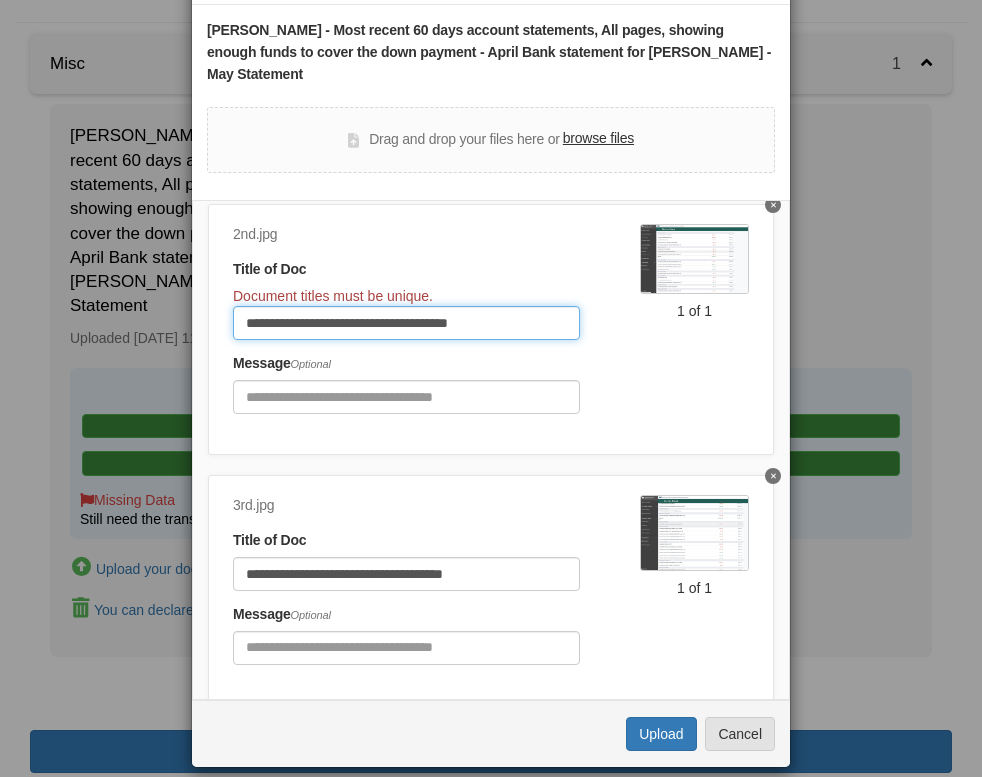 drag, startPoint x: 431, startPoint y: 313, endPoint x: 420, endPoint y: 325, distance: 16.27882 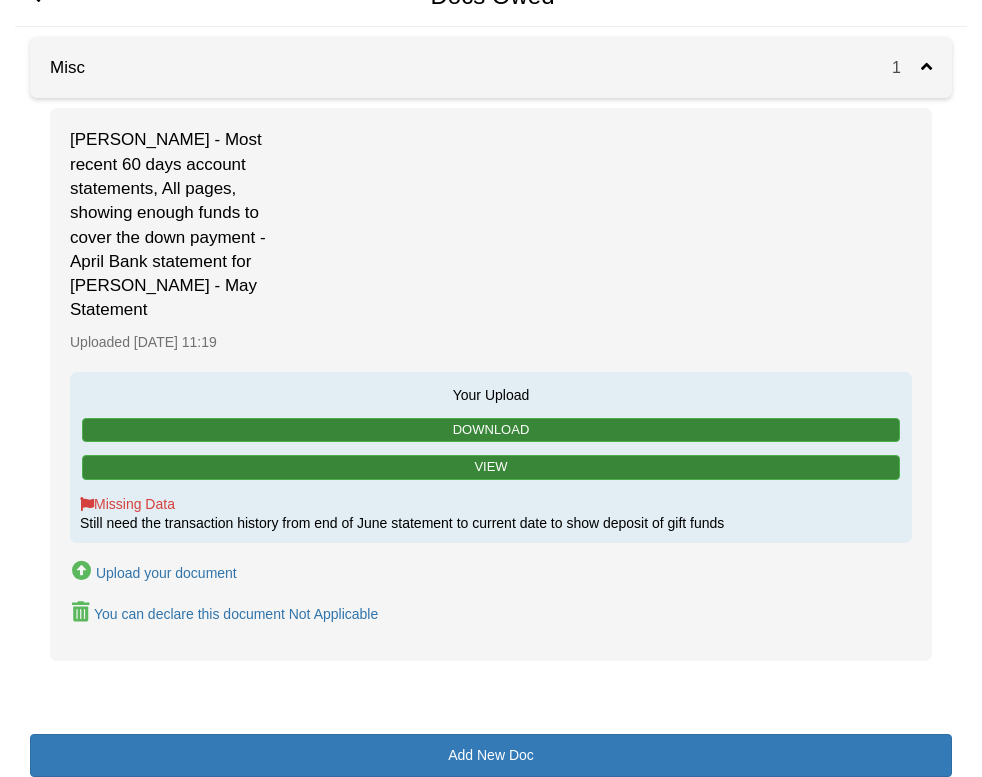click on "Upload your document" at bounding box center [166, 573] 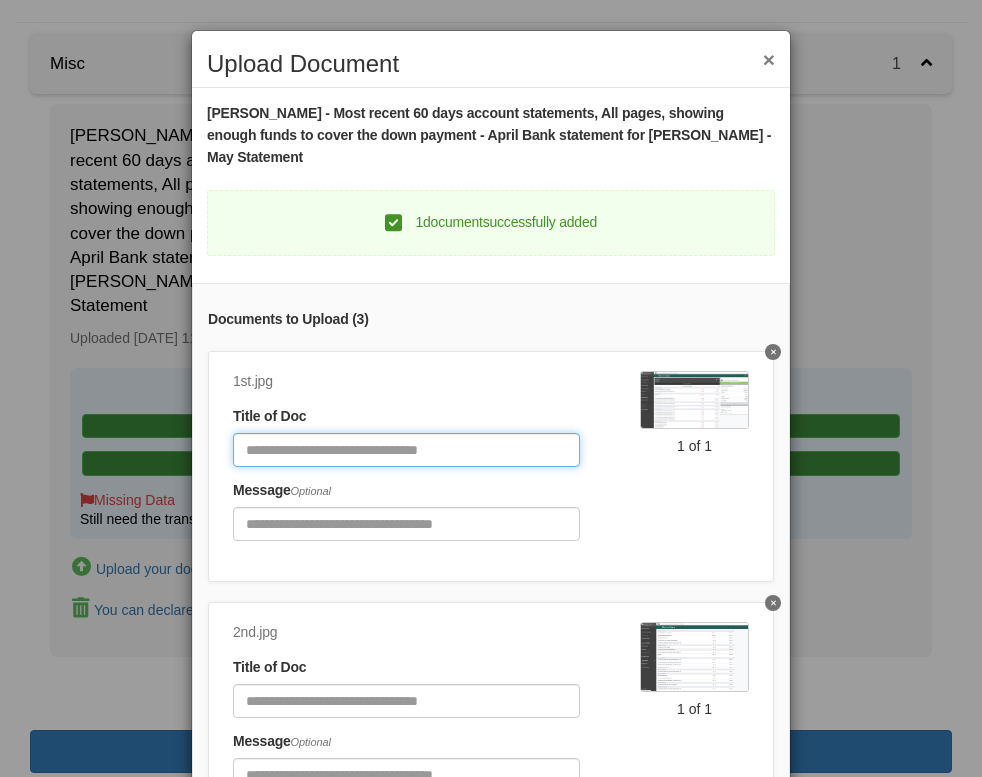 click 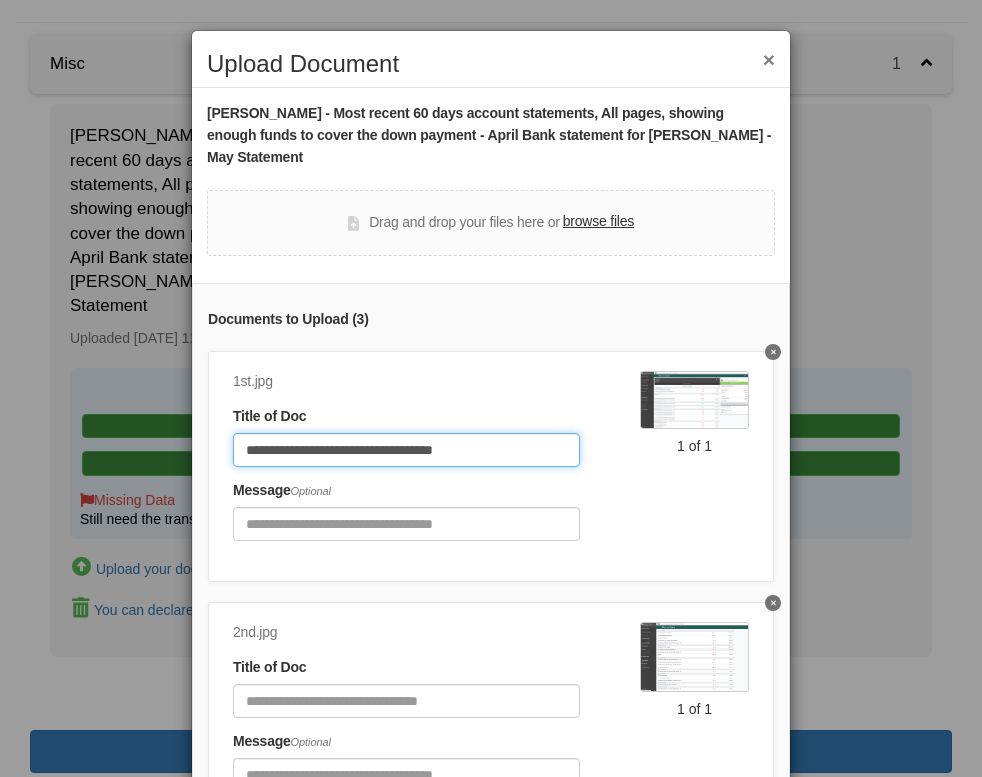 drag, startPoint x: 536, startPoint y: 442, endPoint x: 37, endPoint y: 408, distance: 500.15698 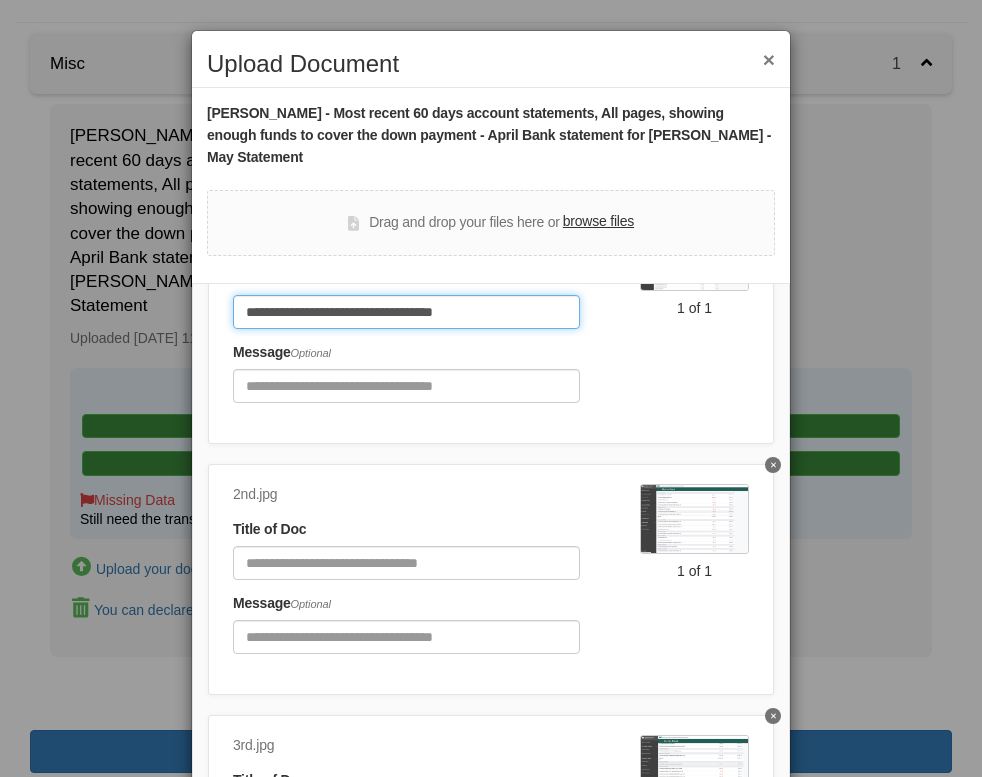 type on "**********" 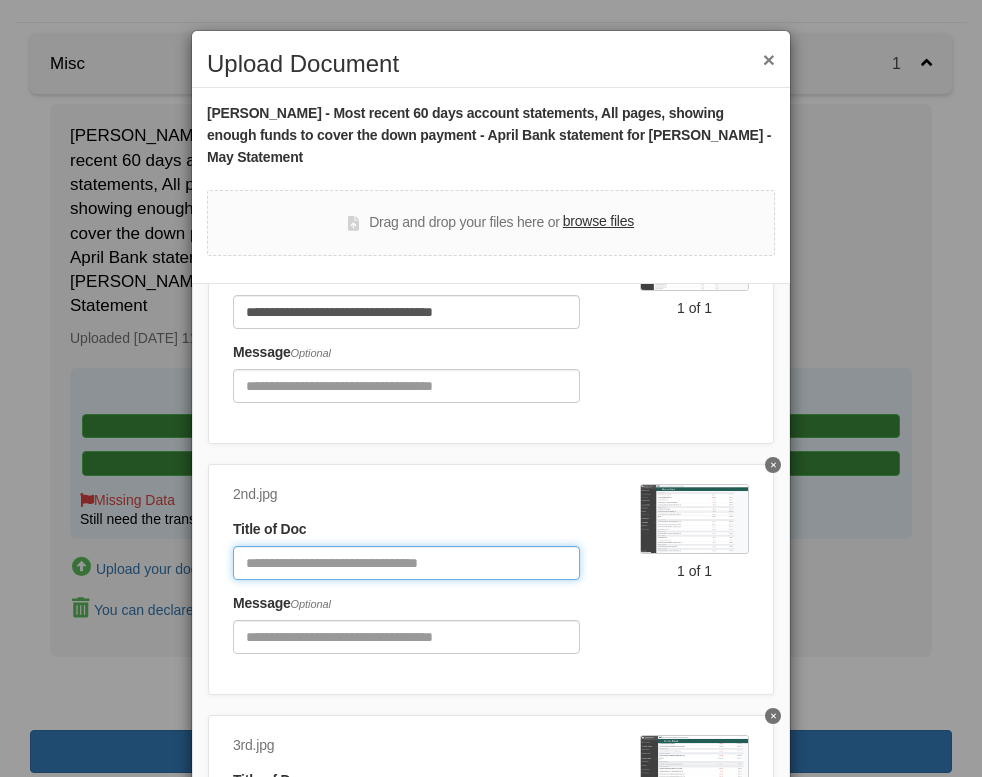 click 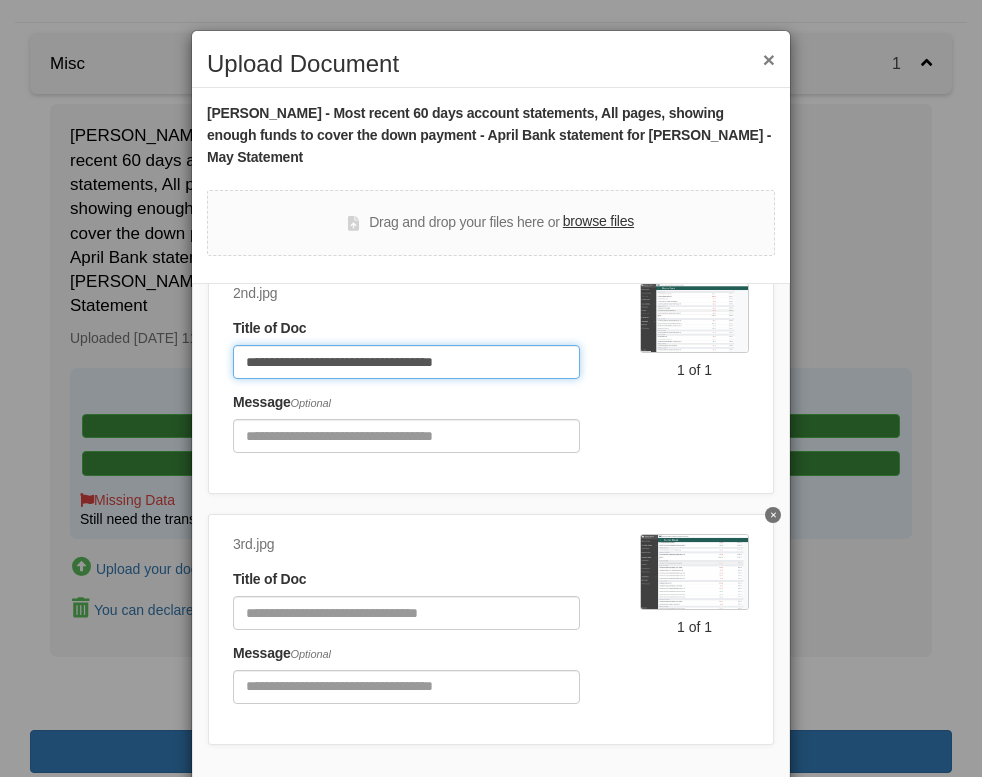 scroll, scrollTop: 337, scrollLeft: 0, axis: vertical 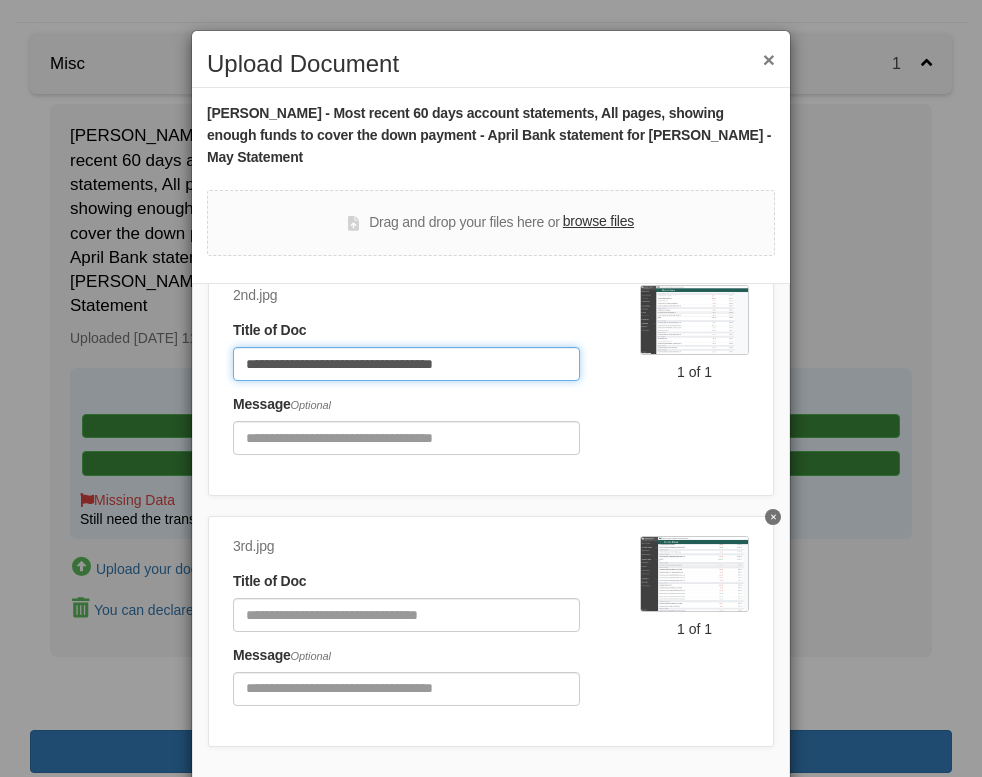 type on "**********" 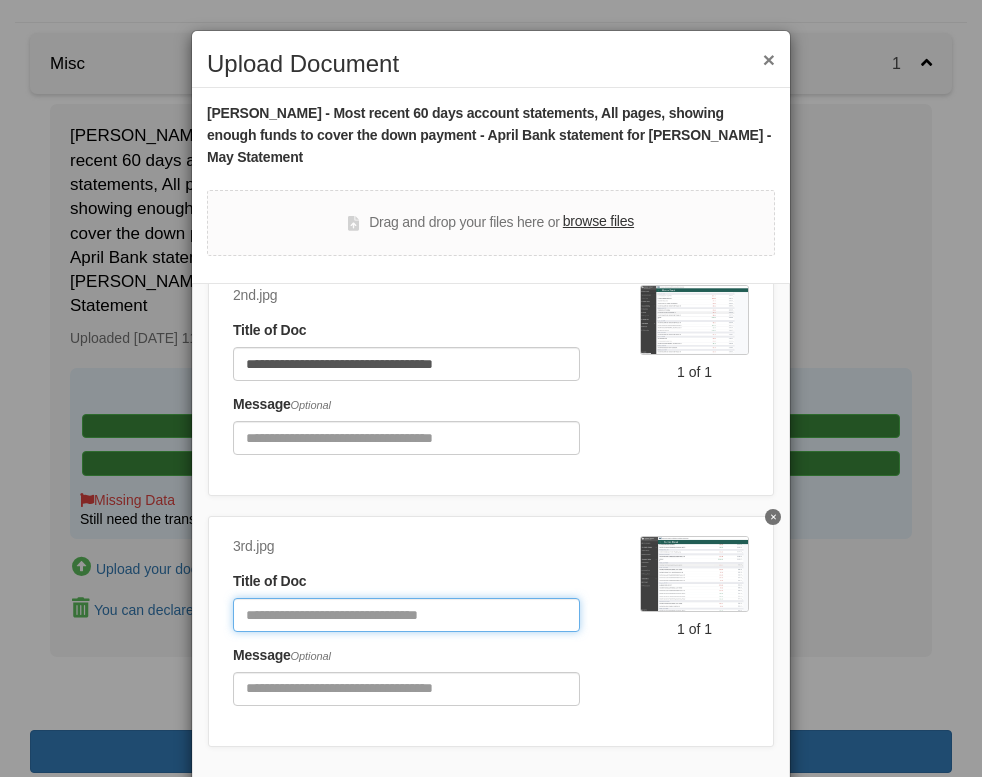 click 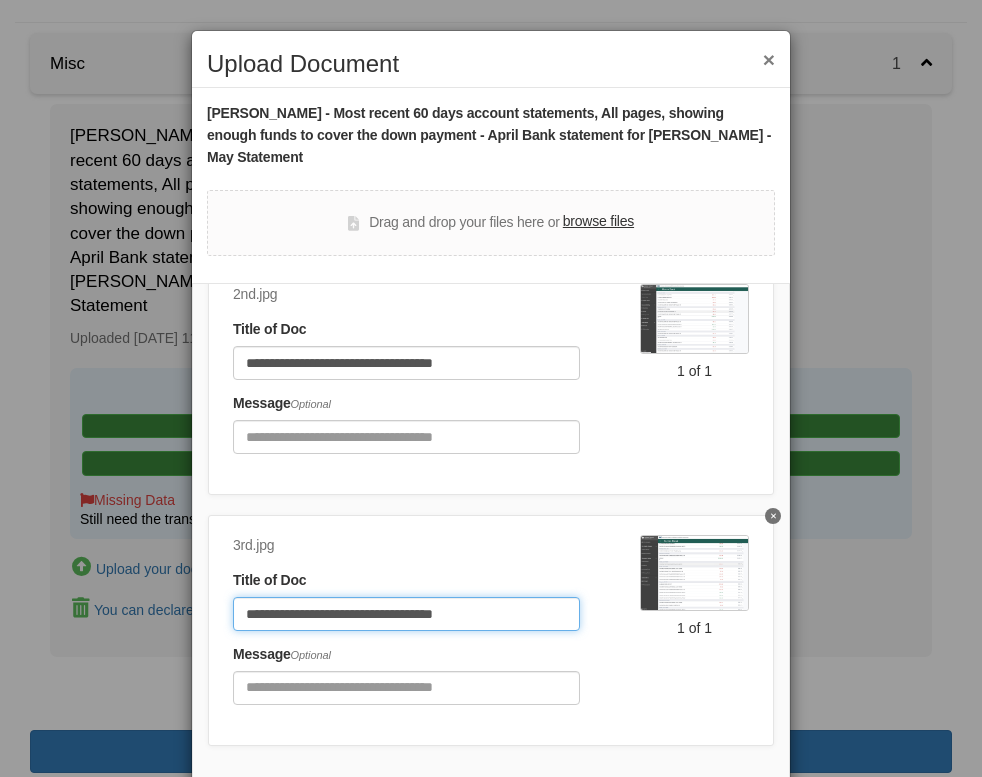 scroll, scrollTop: 337, scrollLeft: 0, axis: vertical 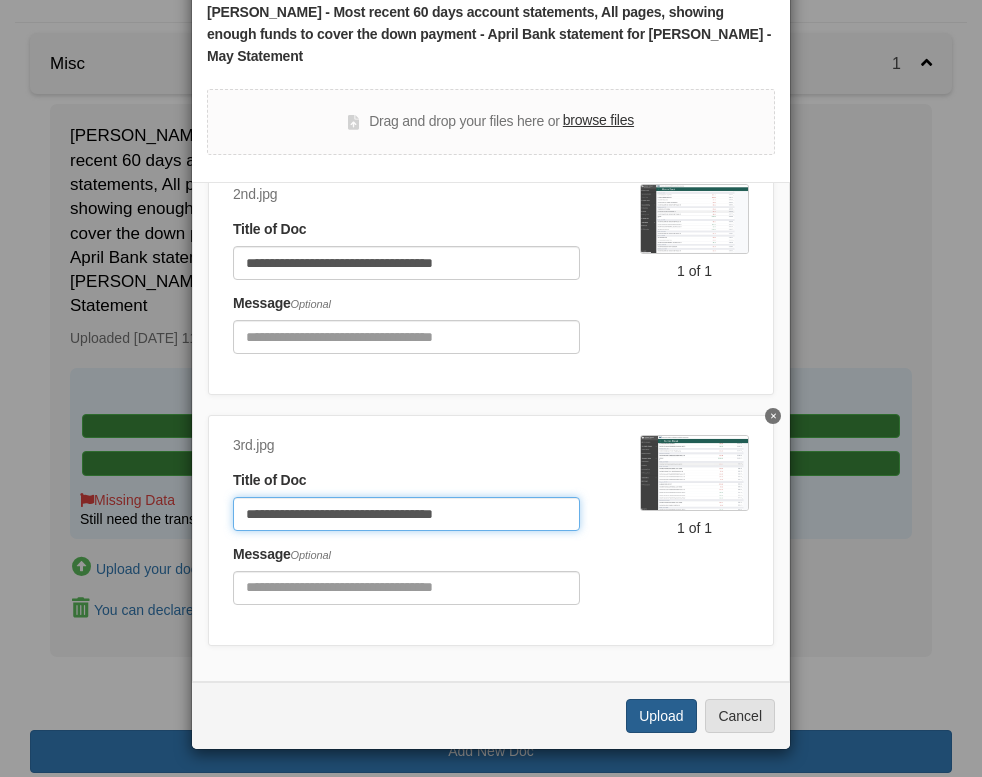type on "**********" 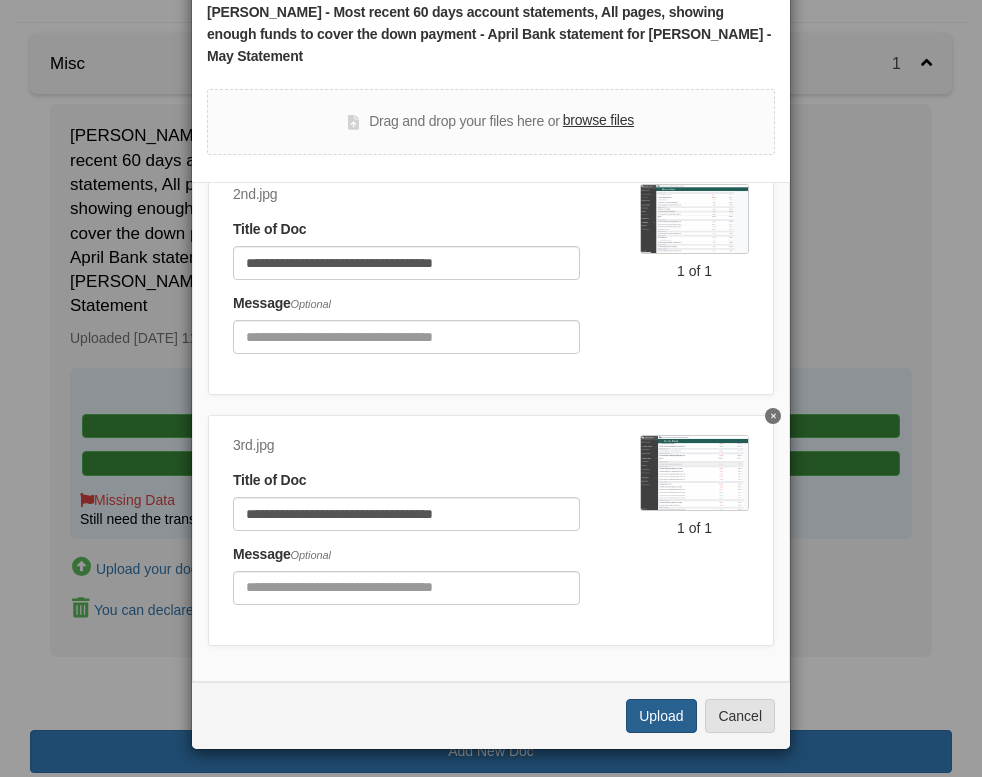 click on "Upload" at bounding box center (661, 716) 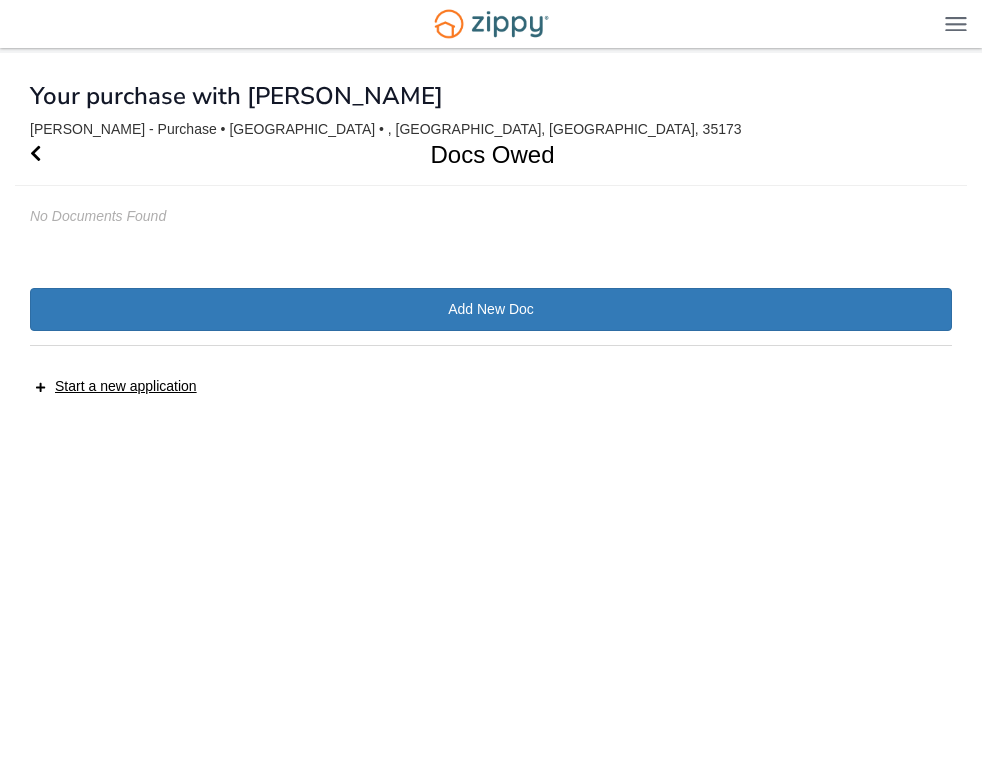 scroll, scrollTop: 0, scrollLeft: 0, axis: both 